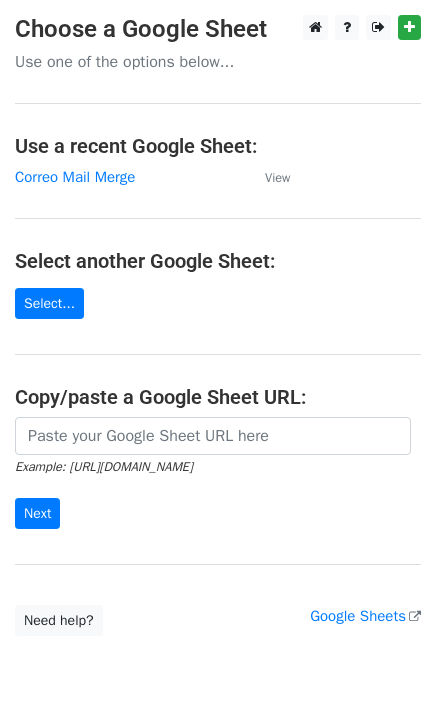 scroll, scrollTop: 0, scrollLeft: 0, axis: both 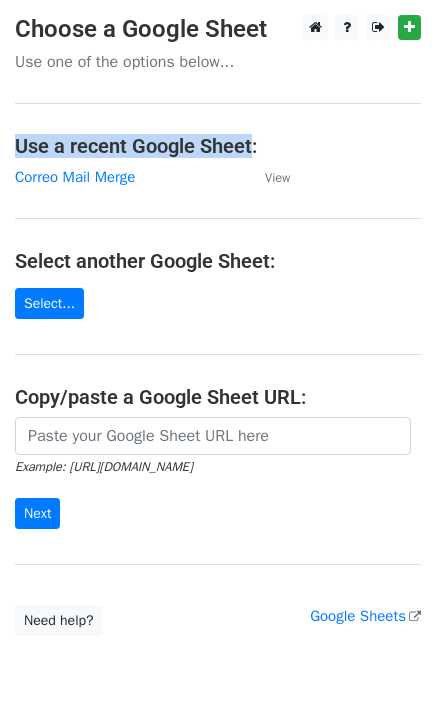 drag, startPoint x: 18, startPoint y: 147, endPoint x: 253, endPoint y: 149, distance: 235.00851 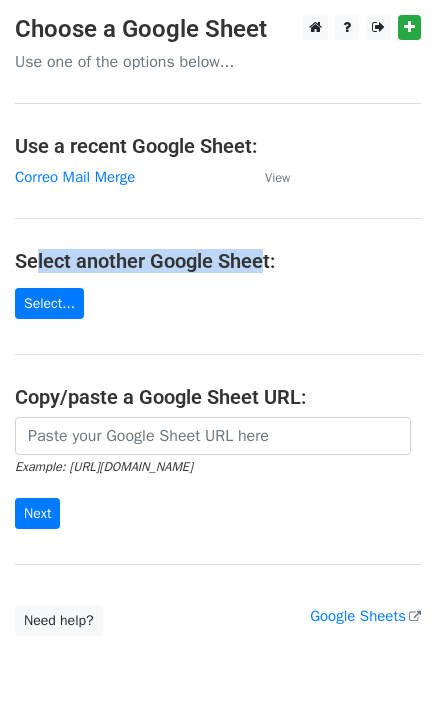 drag, startPoint x: 37, startPoint y: 259, endPoint x: 261, endPoint y: 250, distance: 224.18073 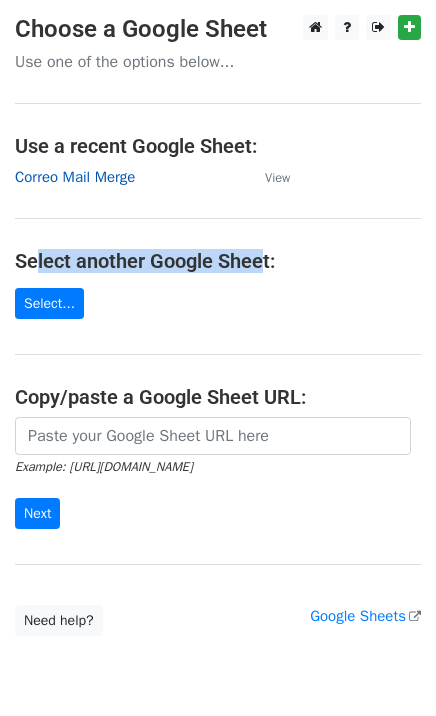 click on "Correo Mail Merge" at bounding box center (75, 177) 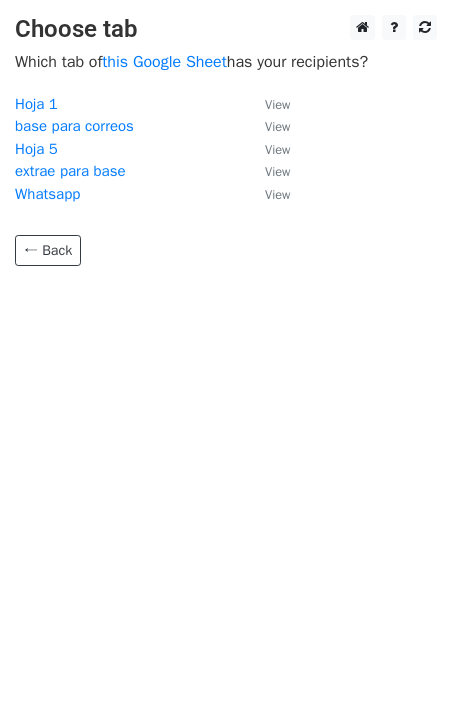 scroll, scrollTop: 0, scrollLeft: 0, axis: both 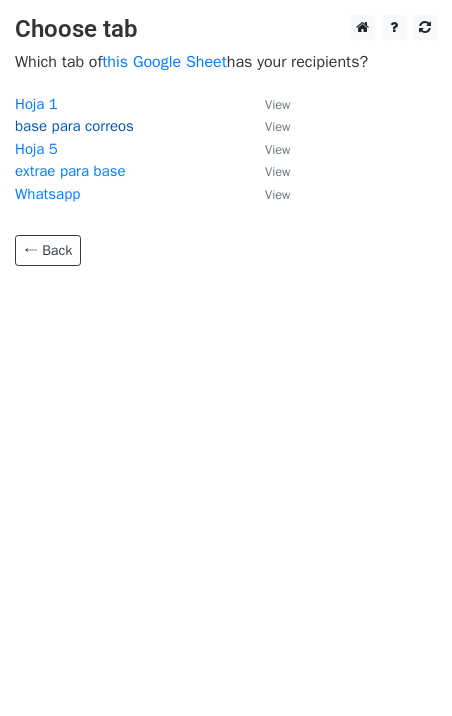 click on "base para correos" at bounding box center (74, 126) 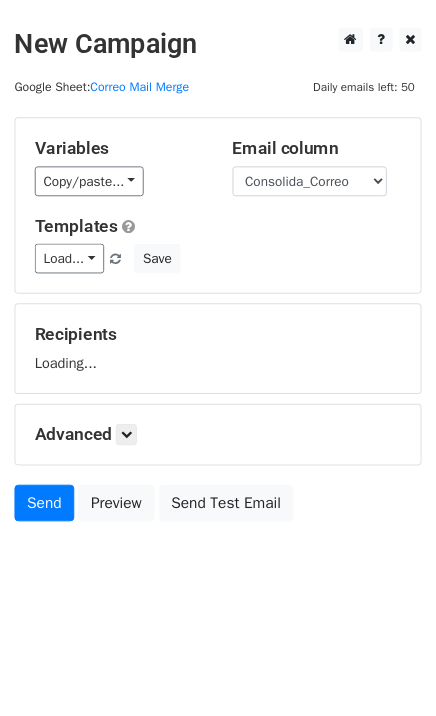 scroll, scrollTop: 0, scrollLeft: 0, axis: both 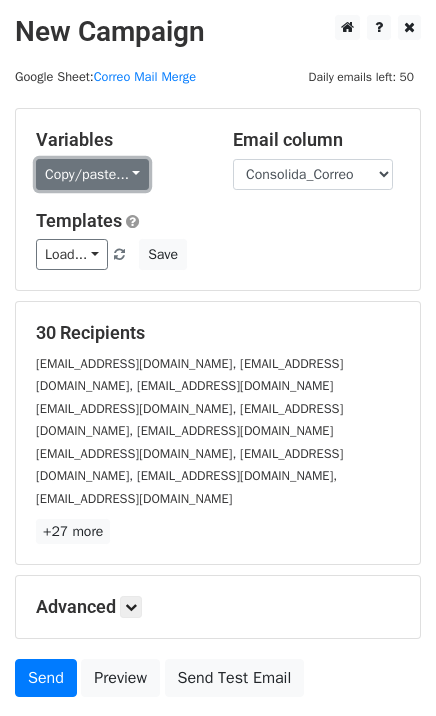 click on "Copy/paste..." at bounding box center [92, 174] 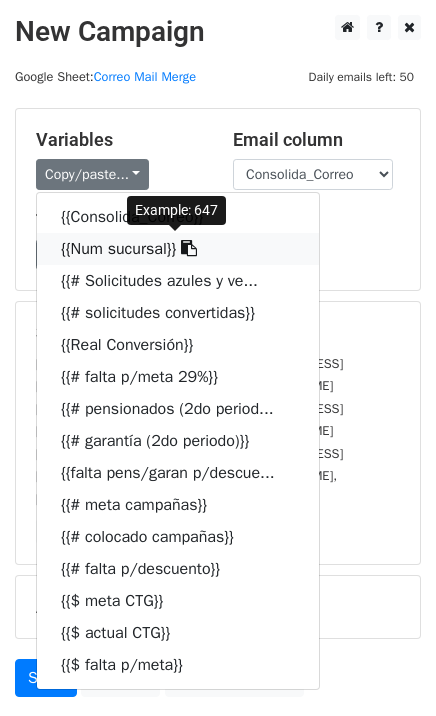 click on "{{Num sucursal}}" at bounding box center (178, 249) 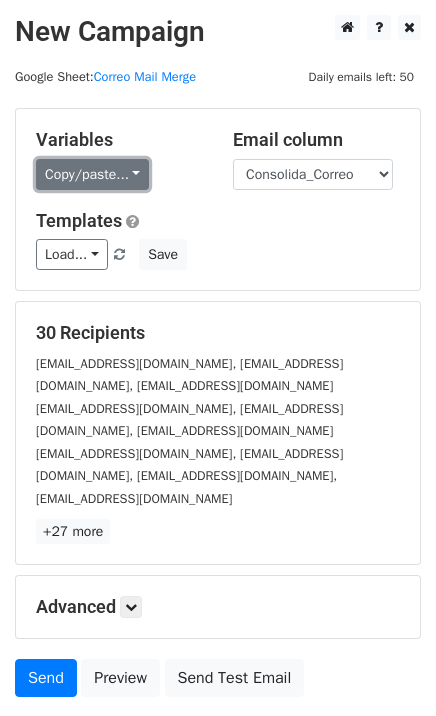 click on "Copy/paste..." at bounding box center [92, 174] 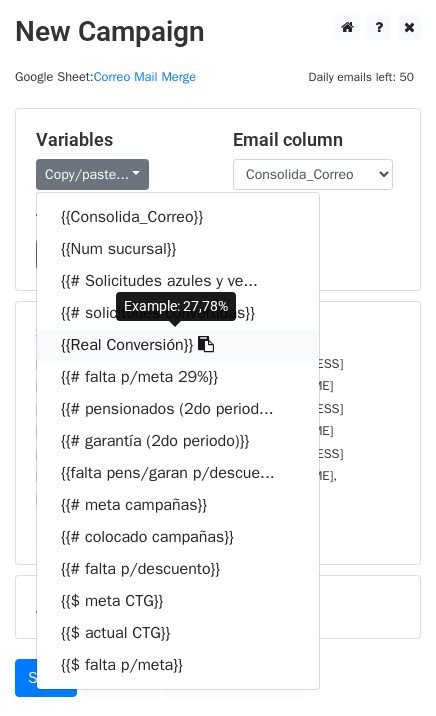 click on "{{Real Conversión}}" at bounding box center [178, 345] 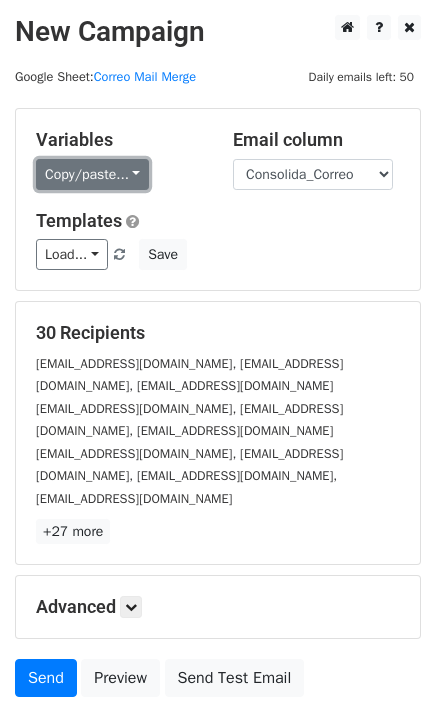 click on "Copy/paste..." at bounding box center (92, 174) 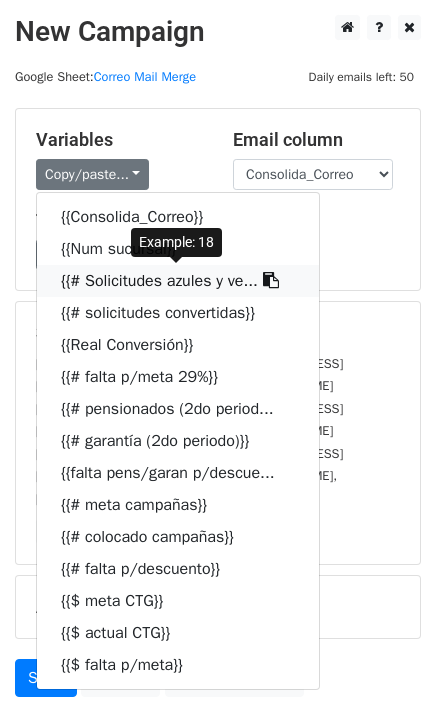 click on "{{# Solicitudes azules y ve..." at bounding box center (178, 281) 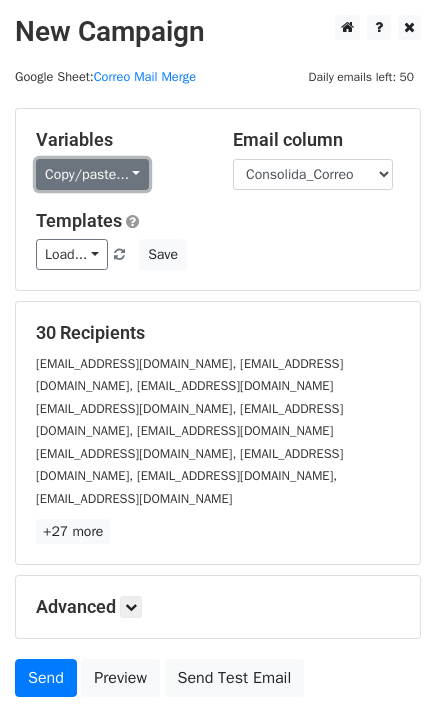 click on "Copy/paste..." at bounding box center [92, 174] 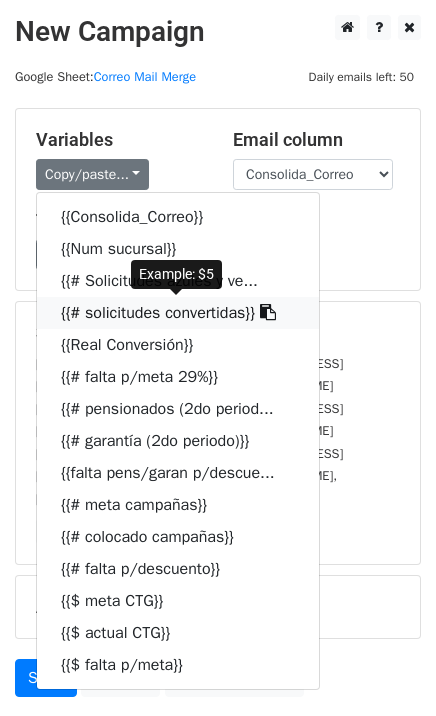 click on "{{# solicitudes convertidas}}" at bounding box center [178, 313] 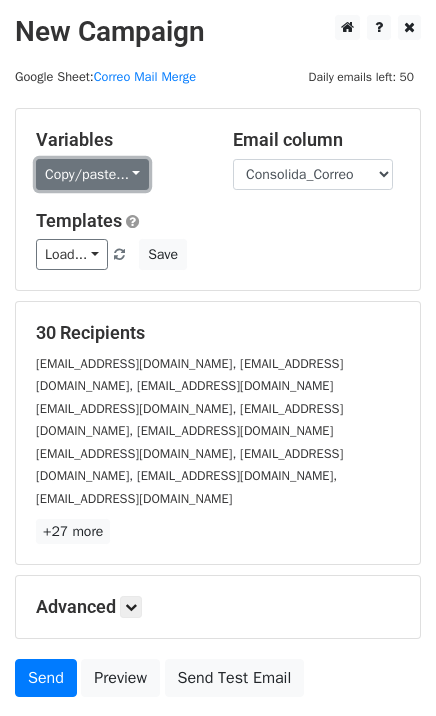 click on "Copy/paste..." at bounding box center [92, 174] 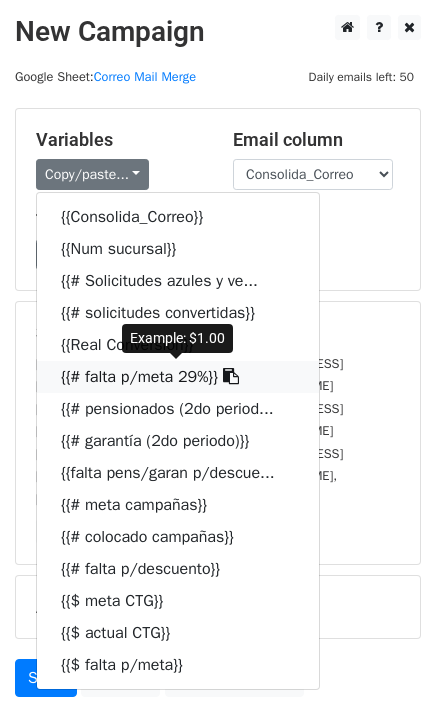 click on "{{# falta p/meta 29%}}" at bounding box center (178, 377) 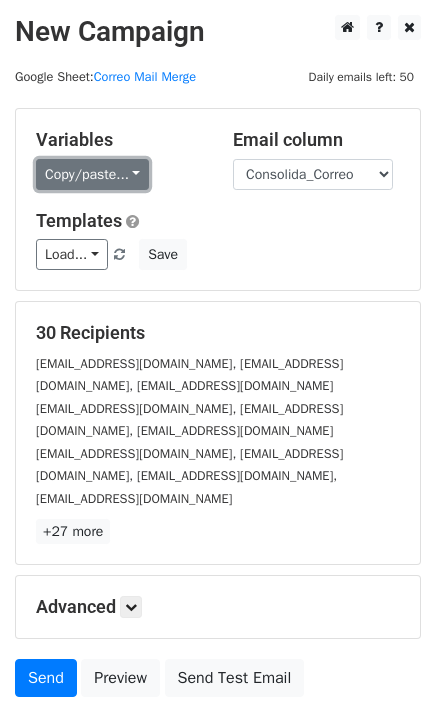 click on "Copy/paste..." at bounding box center (92, 174) 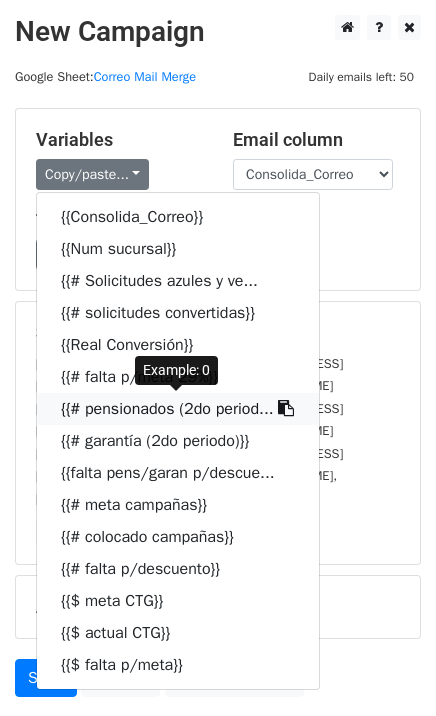 click on "{{# pensionados (2do period..." at bounding box center (178, 409) 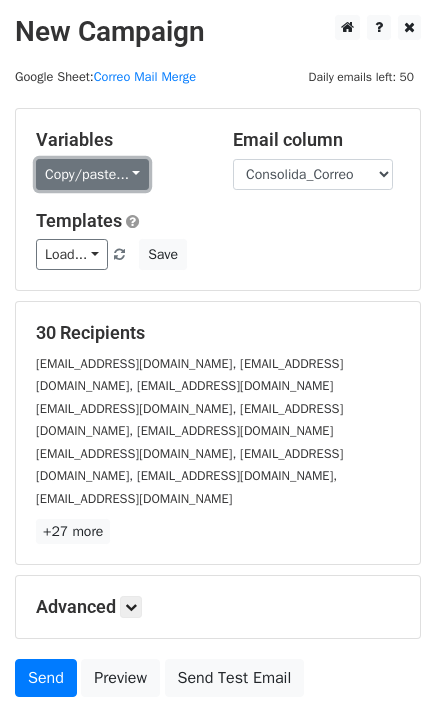 click on "Copy/paste..." at bounding box center [92, 174] 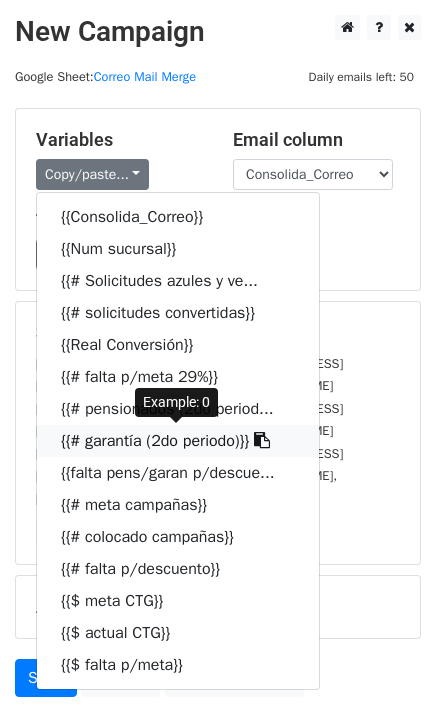 click on "{{# garantía (2do periodo)}}" at bounding box center (178, 441) 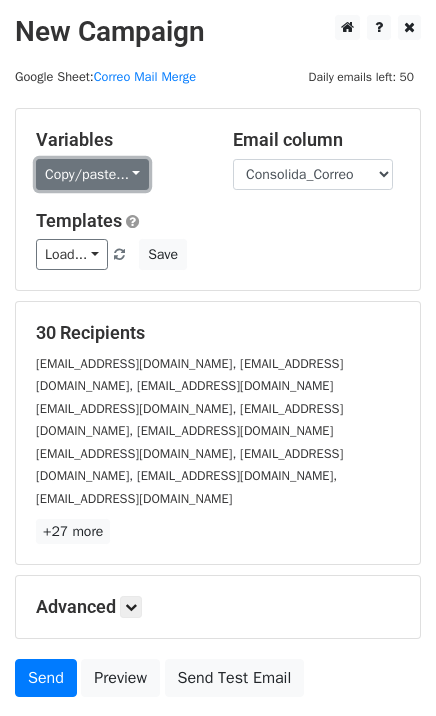 click on "Copy/paste..." at bounding box center (92, 174) 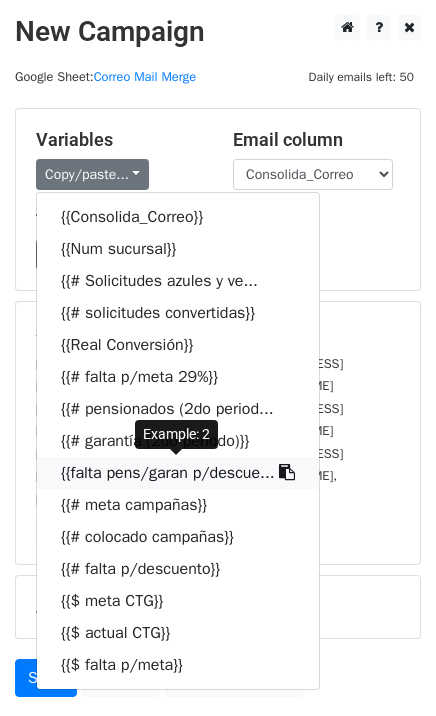 click on "{{falta pens/garan p/descue..." at bounding box center [178, 473] 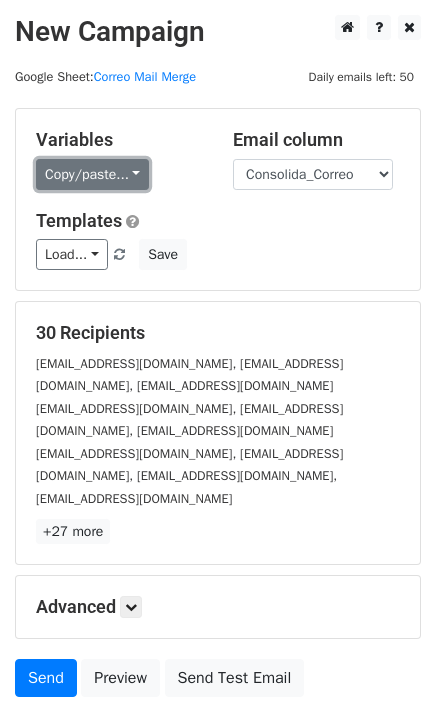 click on "Copy/paste..." at bounding box center [92, 174] 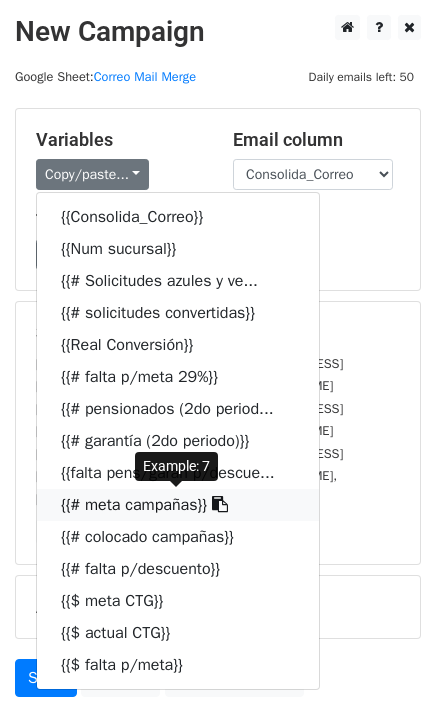click on "{{# meta campañas}}" at bounding box center (178, 505) 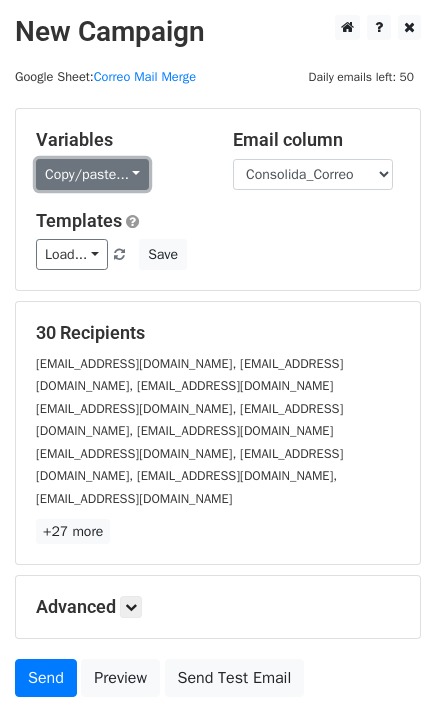 click on "Copy/paste..." at bounding box center [92, 174] 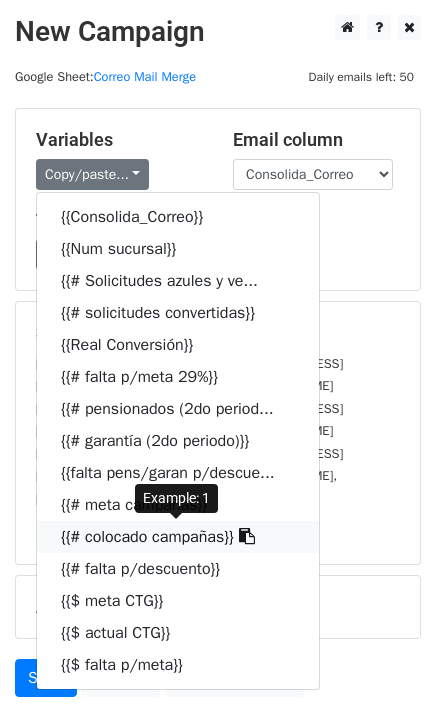 click on "{{# colocado campañas}}" at bounding box center [178, 537] 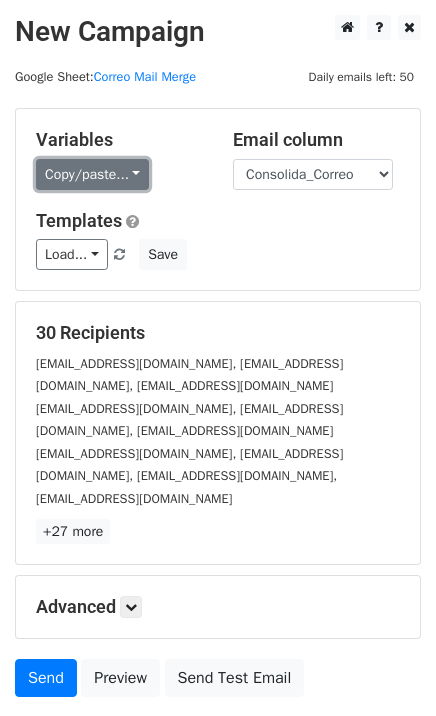 click on "Copy/paste..." at bounding box center (92, 174) 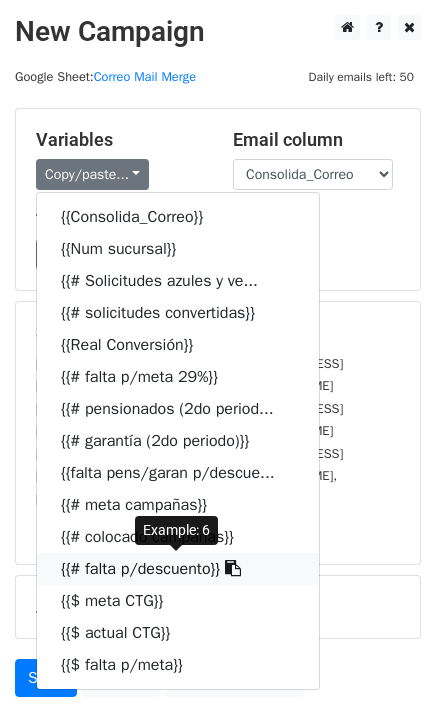 click on "{{# falta p/descuento}}" at bounding box center [178, 569] 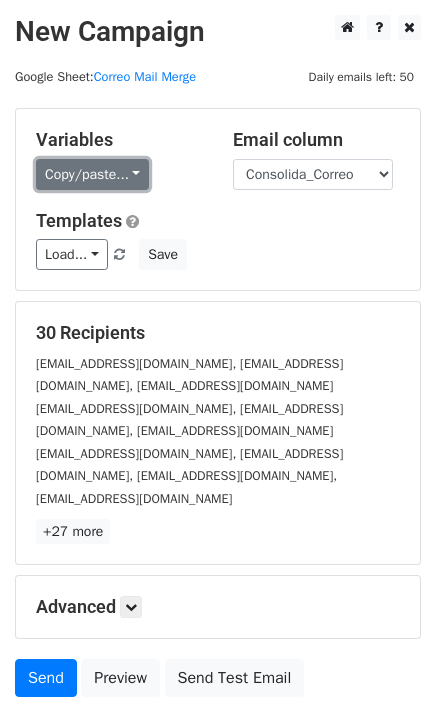 click on "Copy/paste..." at bounding box center (92, 174) 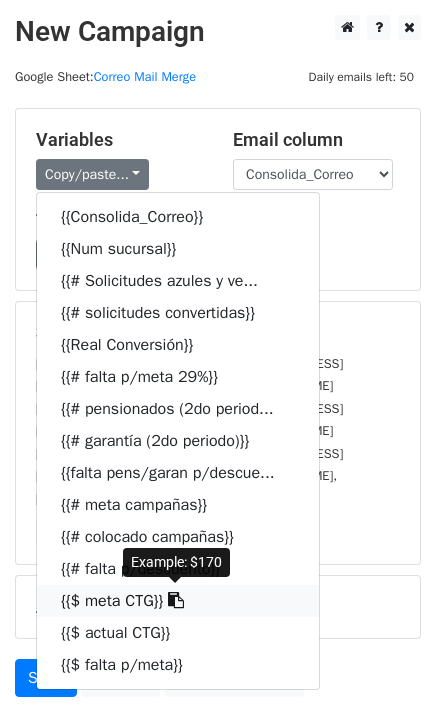 click on "{{$ meta CTG}}" at bounding box center (178, 601) 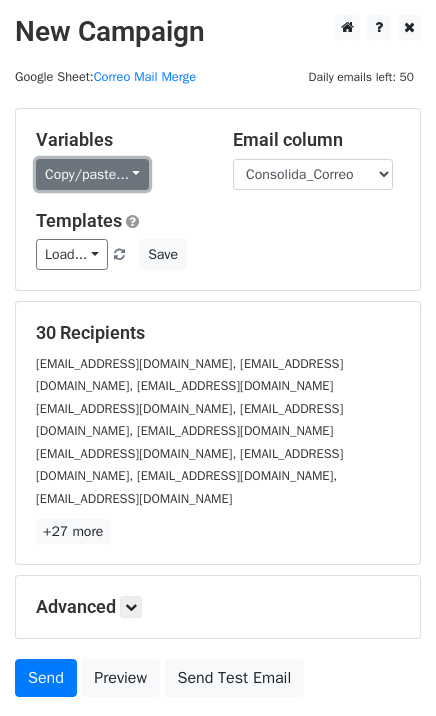 click on "Copy/paste..." at bounding box center (92, 174) 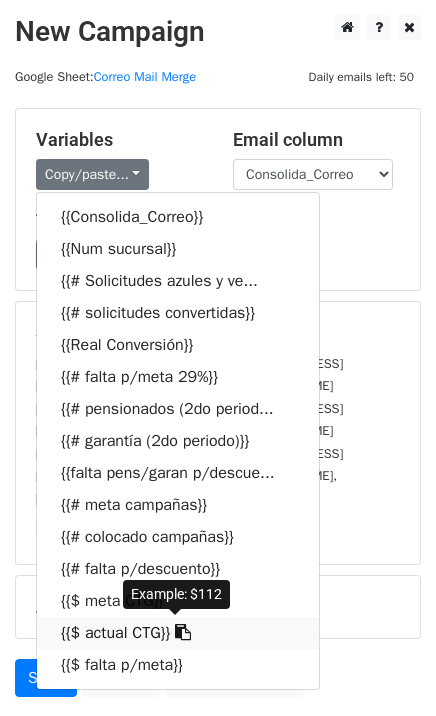 click on "{{$ actual CTG}}" at bounding box center [178, 633] 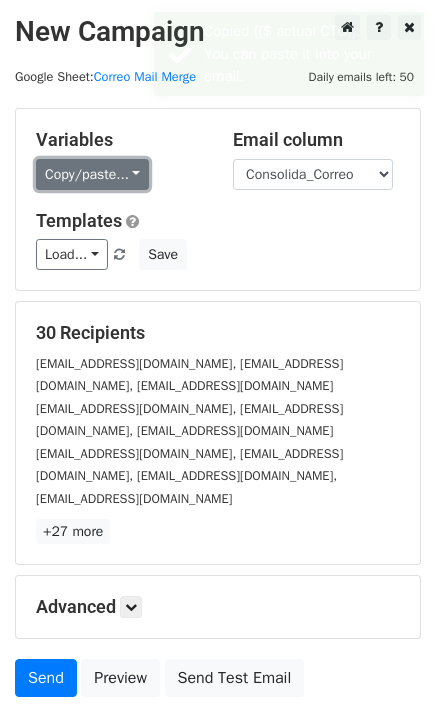 click on "Copy/paste..." at bounding box center [92, 174] 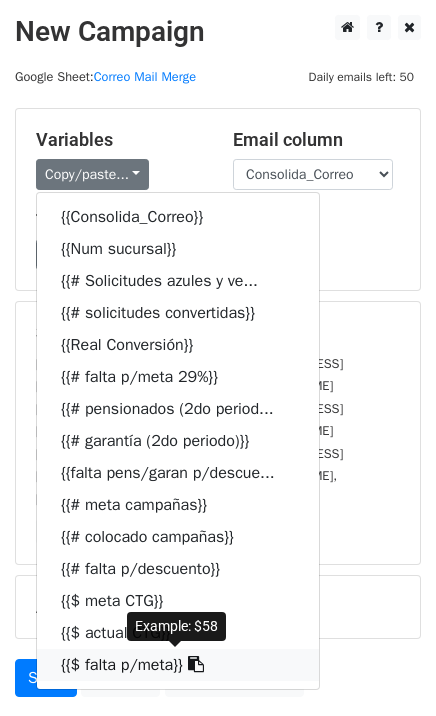 click on "{{$ falta p/meta}}" at bounding box center (178, 665) 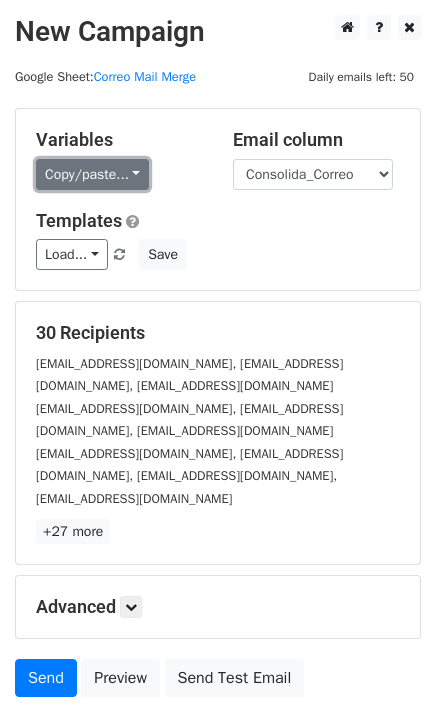 click on "Copy/paste..." at bounding box center [92, 174] 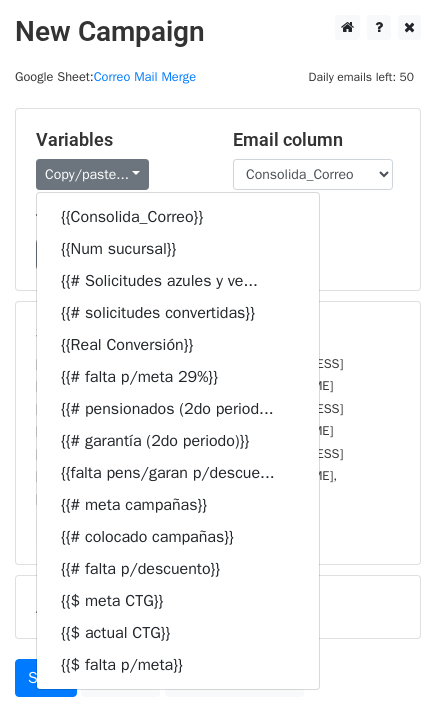 click on "Variables" at bounding box center (119, 140) 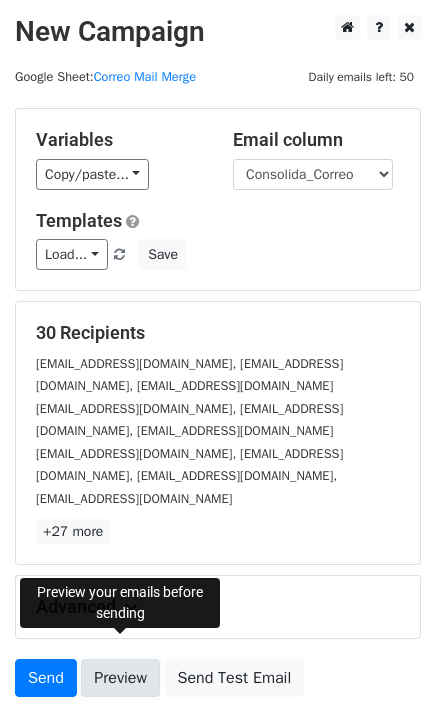 click on "Preview" at bounding box center [120, 678] 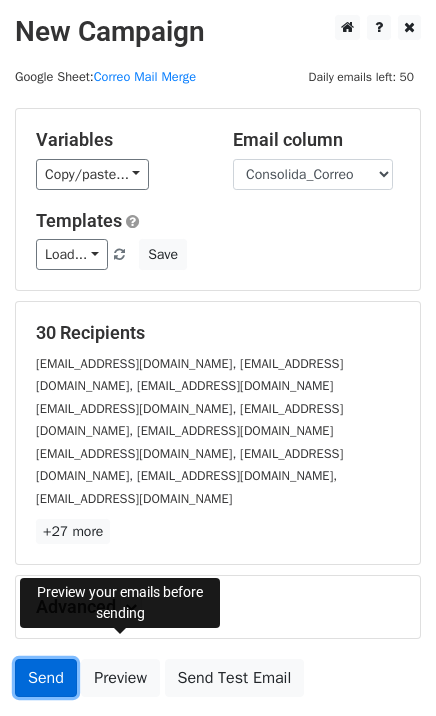 click on "Send" at bounding box center [46, 678] 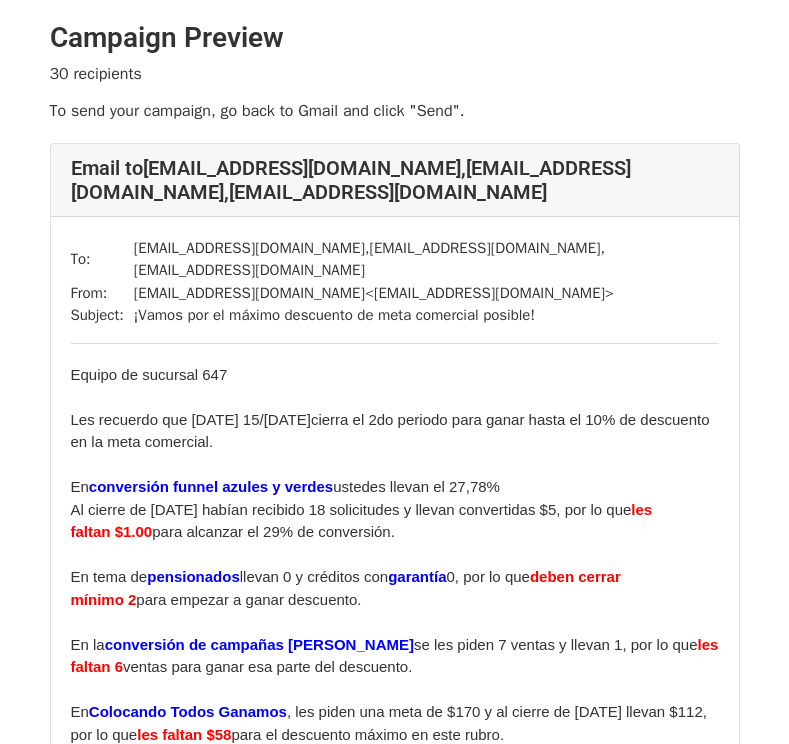scroll, scrollTop: 0, scrollLeft: 0, axis: both 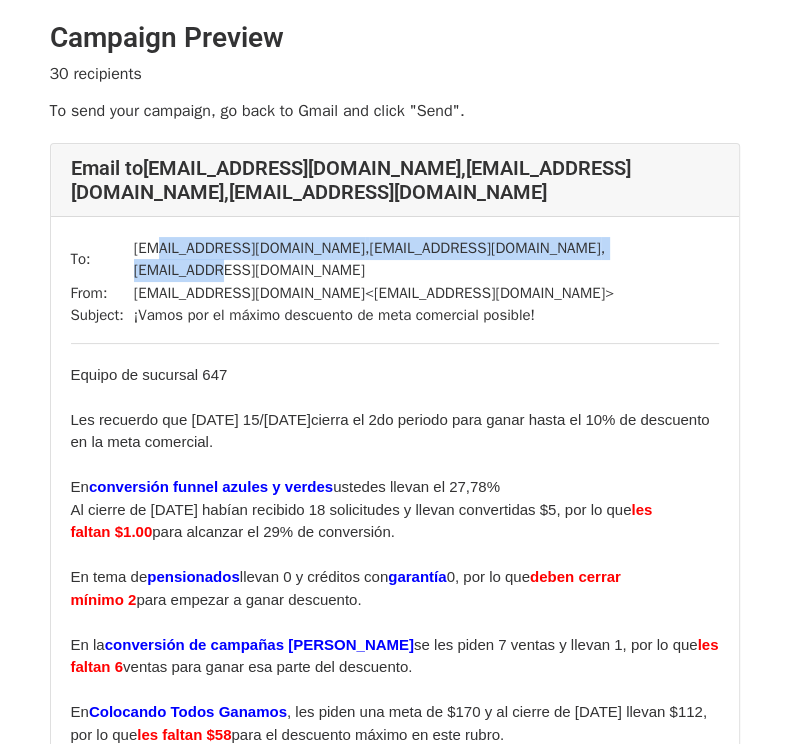 drag, startPoint x: 152, startPoint y: 247, endPoint x: 611, endPoint y: 250, distance: 459.0098 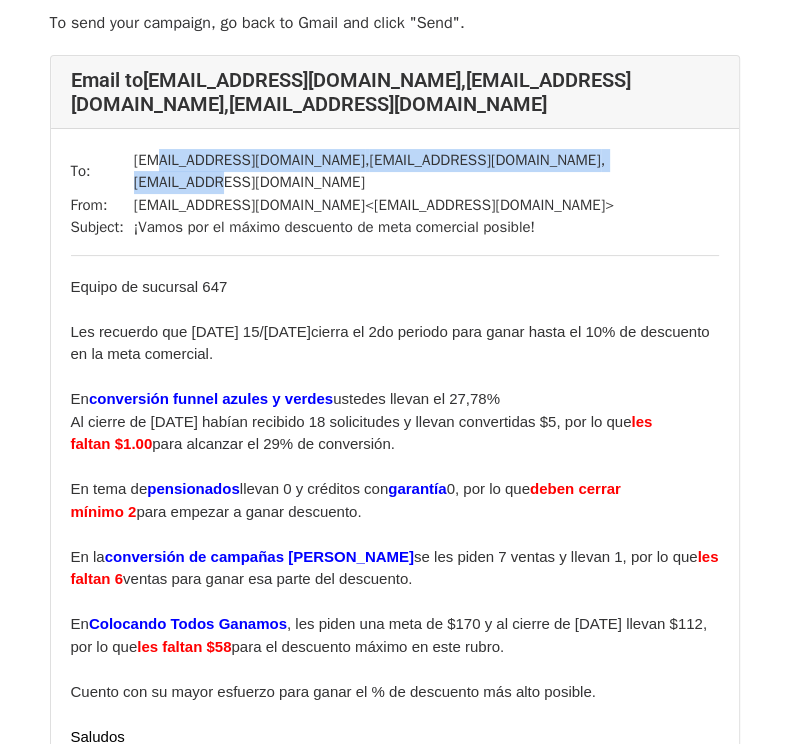 scroll, scrollTop: 95, scrollLeft: 0, axis: vertical 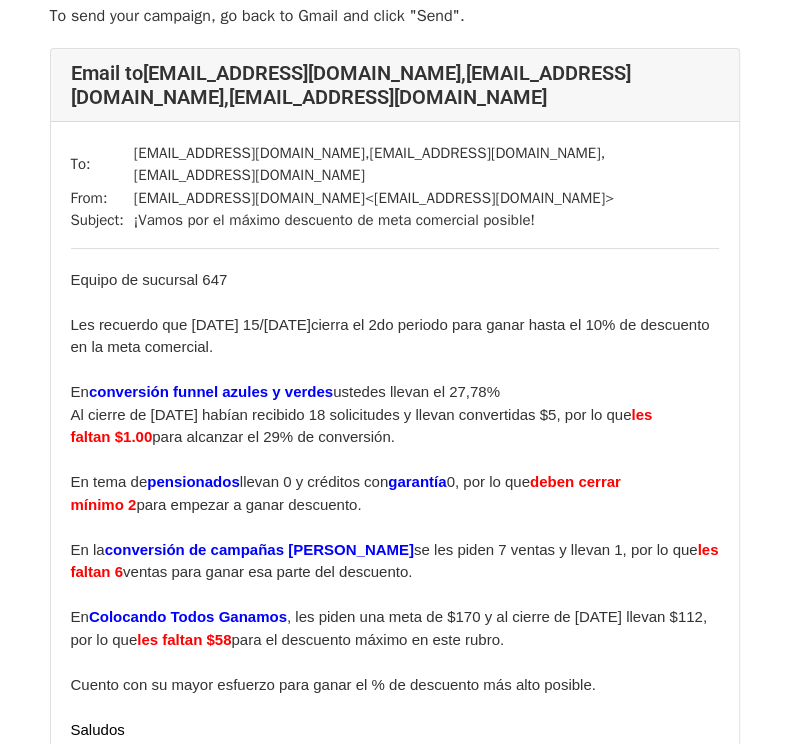 click on "En  conversión funnel azules y verdes  ustedes llevan el 27,78%" at bounding box center [285, 391] 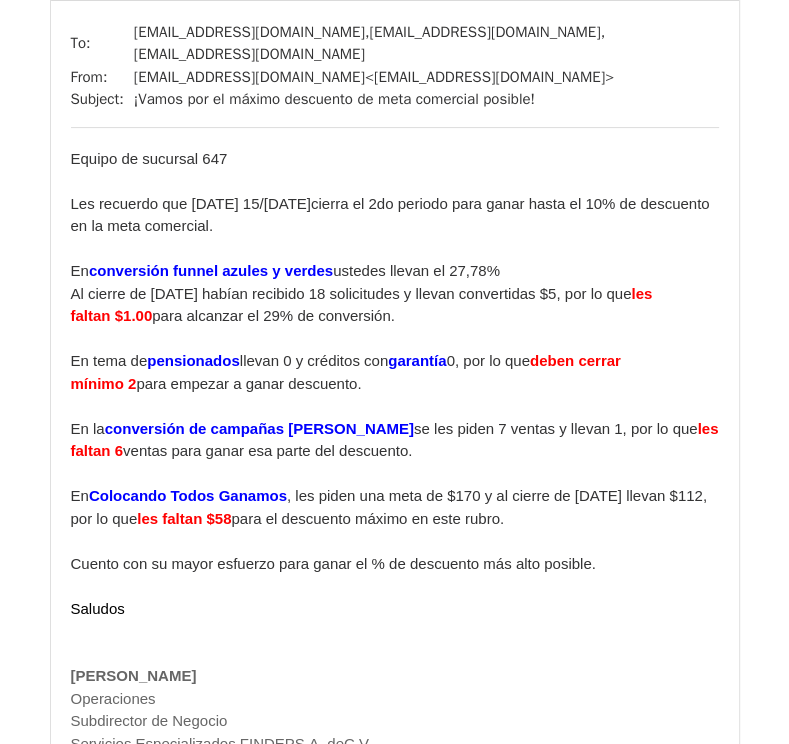 scroll, scrollTop: 216, scrollLeft: 0, axis: vertical 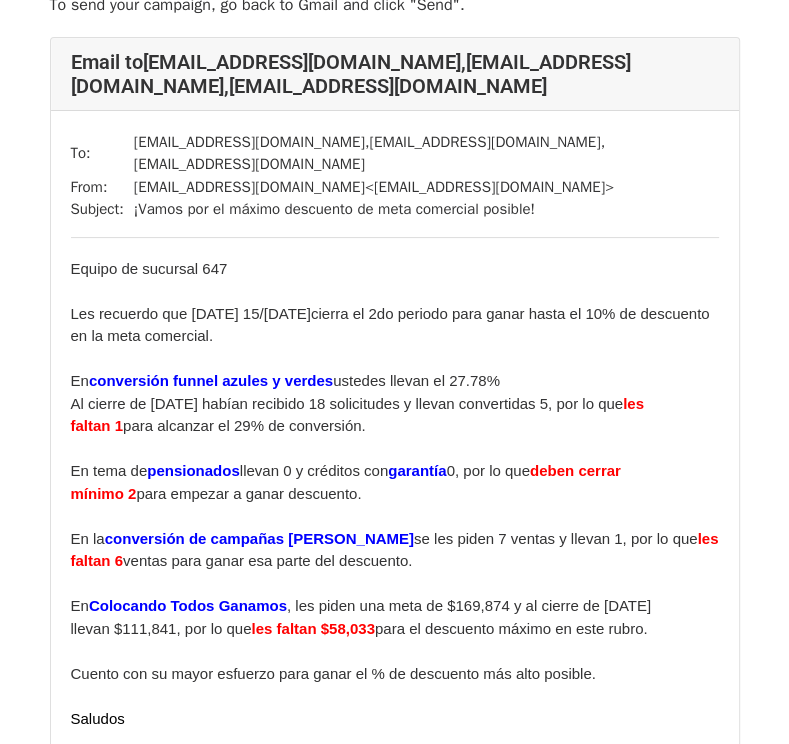 drag, startPoint x: 406, startPoint y: 355, endPoint x: 439, endPoint y: 402, distance: 57.428215 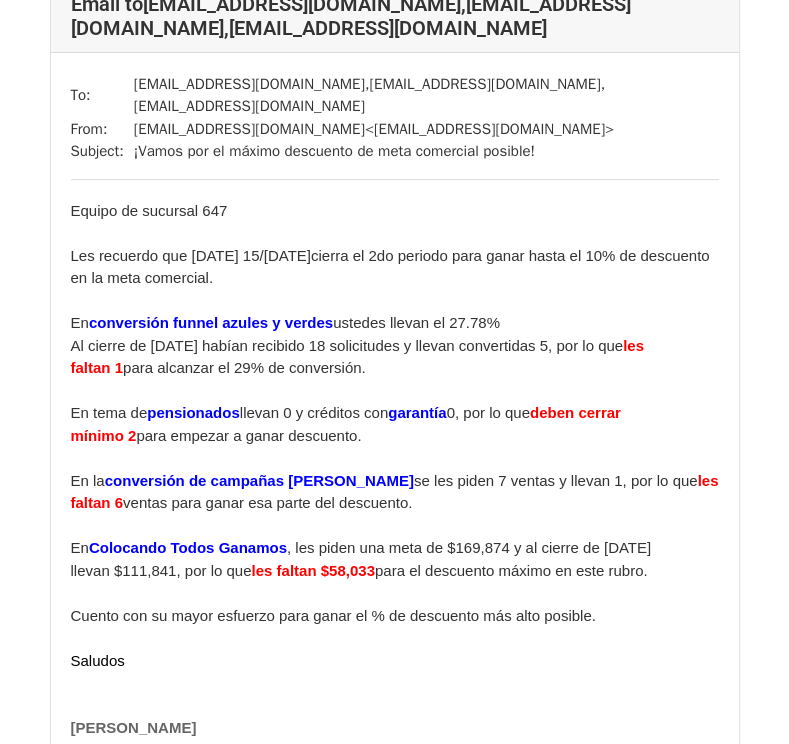 scroll, scrollTop: 186, scrollLeft: 0, axis: vertical 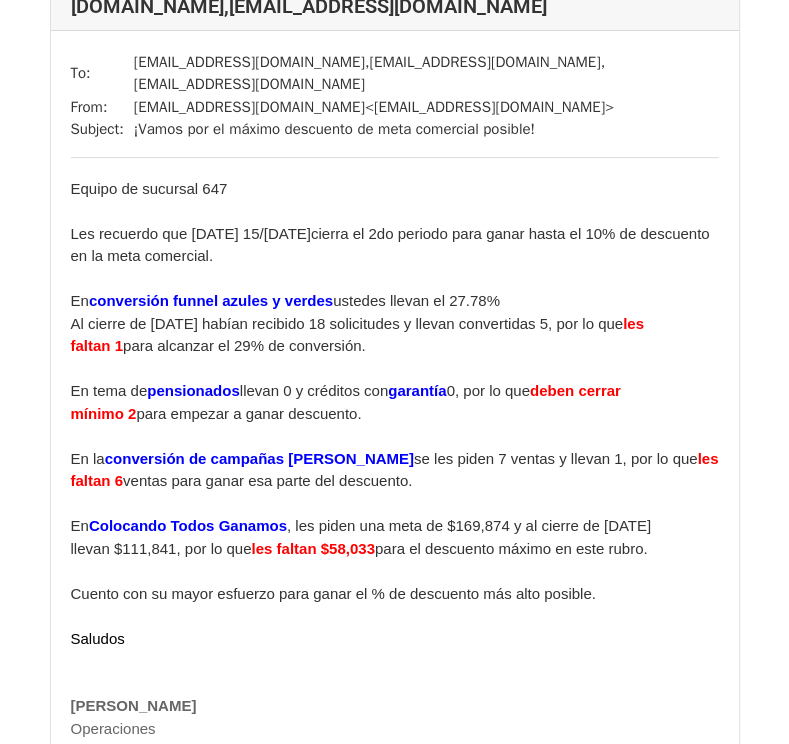 drag, startPoint x: 144, startPoint y: 381, endPoint x: 535, endPoint y: 395, distance: 391.25055 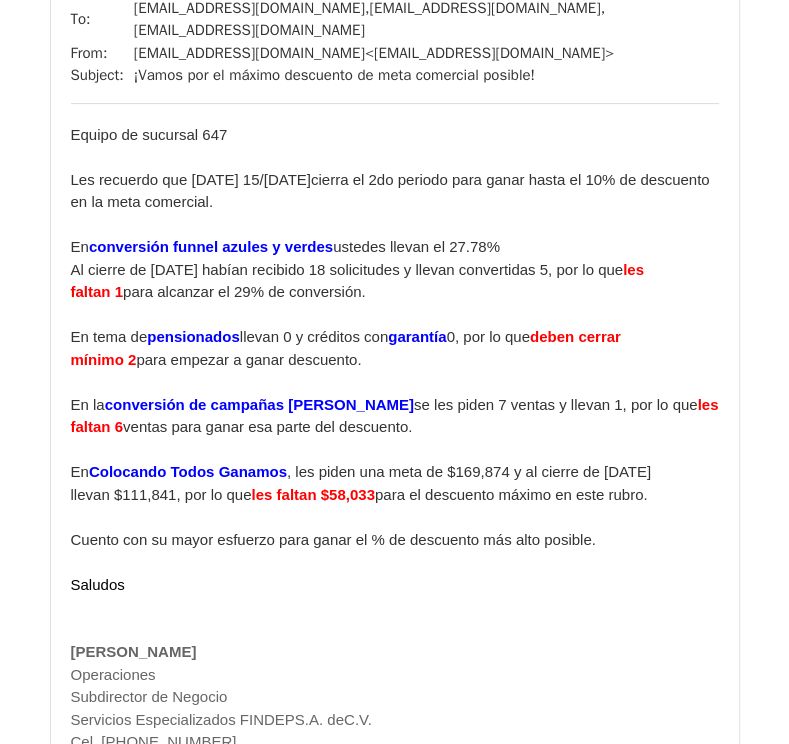 scroll, scrollTop: 240, scrollLeft: 0, axis: vertical 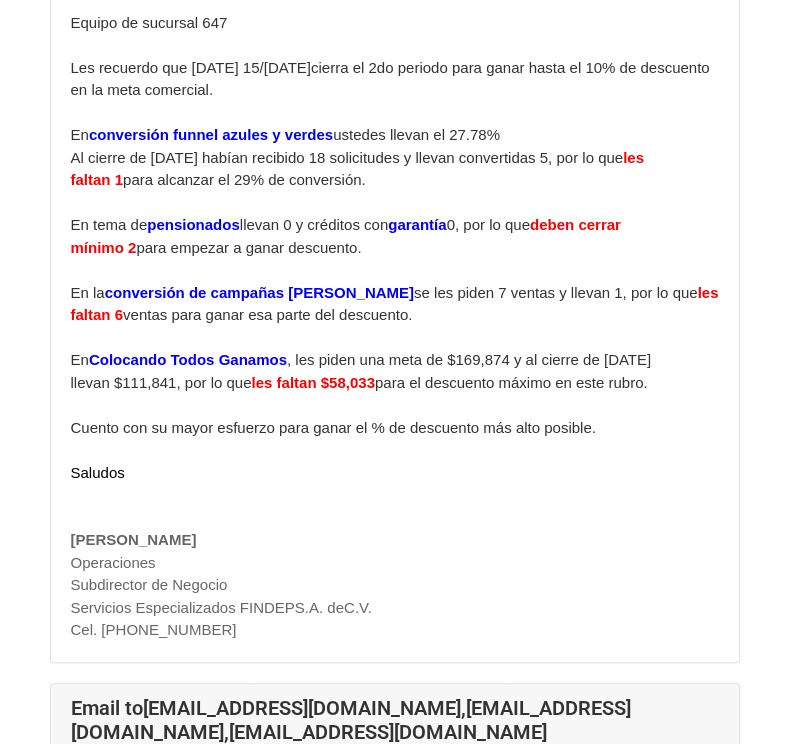 drag, startPoint x: 172, startPoint y: 334, endPoint x: 489, endPoint y: 382, distance: 320.61346 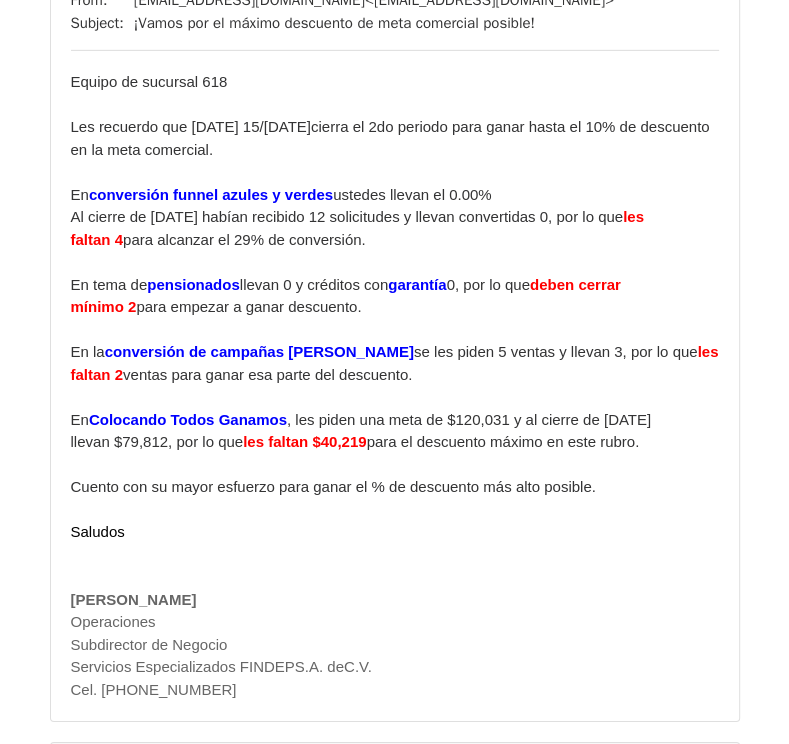 scroll, scrollTop: 19063, scrollLeft: 0, axis: vertical 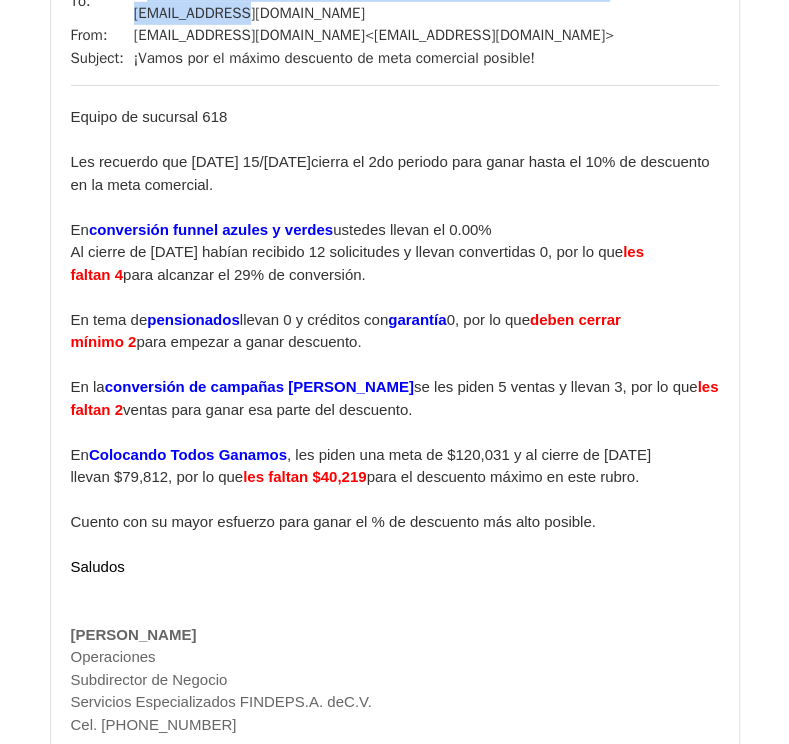 drag, startPoint x: 148, startPoint y: 269, endPoint x: 656, endPoint y: 265, distance: 508.01575 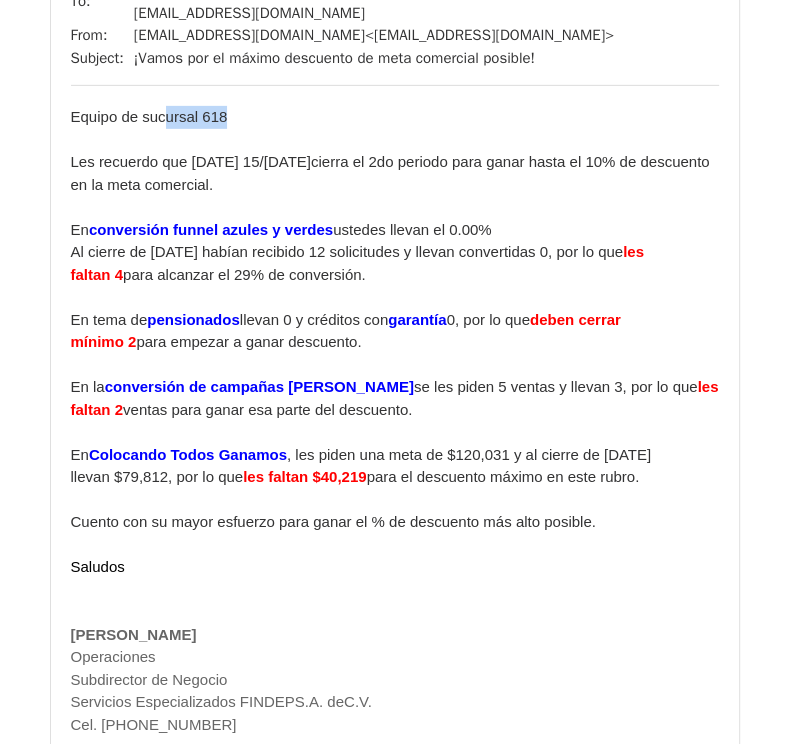 drag, startPoint x: 171, startPoint y: 369, endPoint x: 261, endPoint y: 383, distance: 91.08238 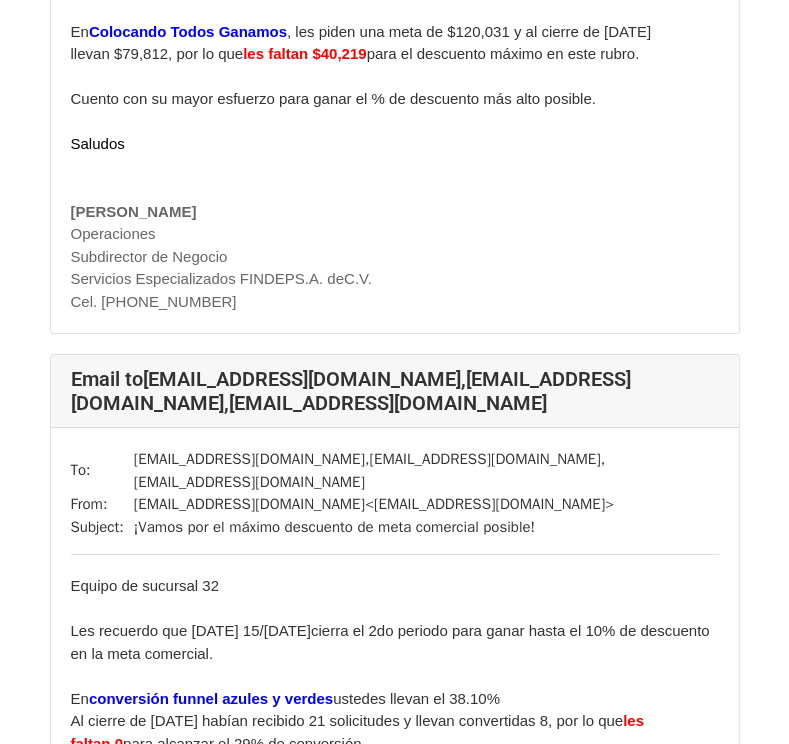 scroll, scrollTop: 19487, scrollLeft: 0, axis: vertical 